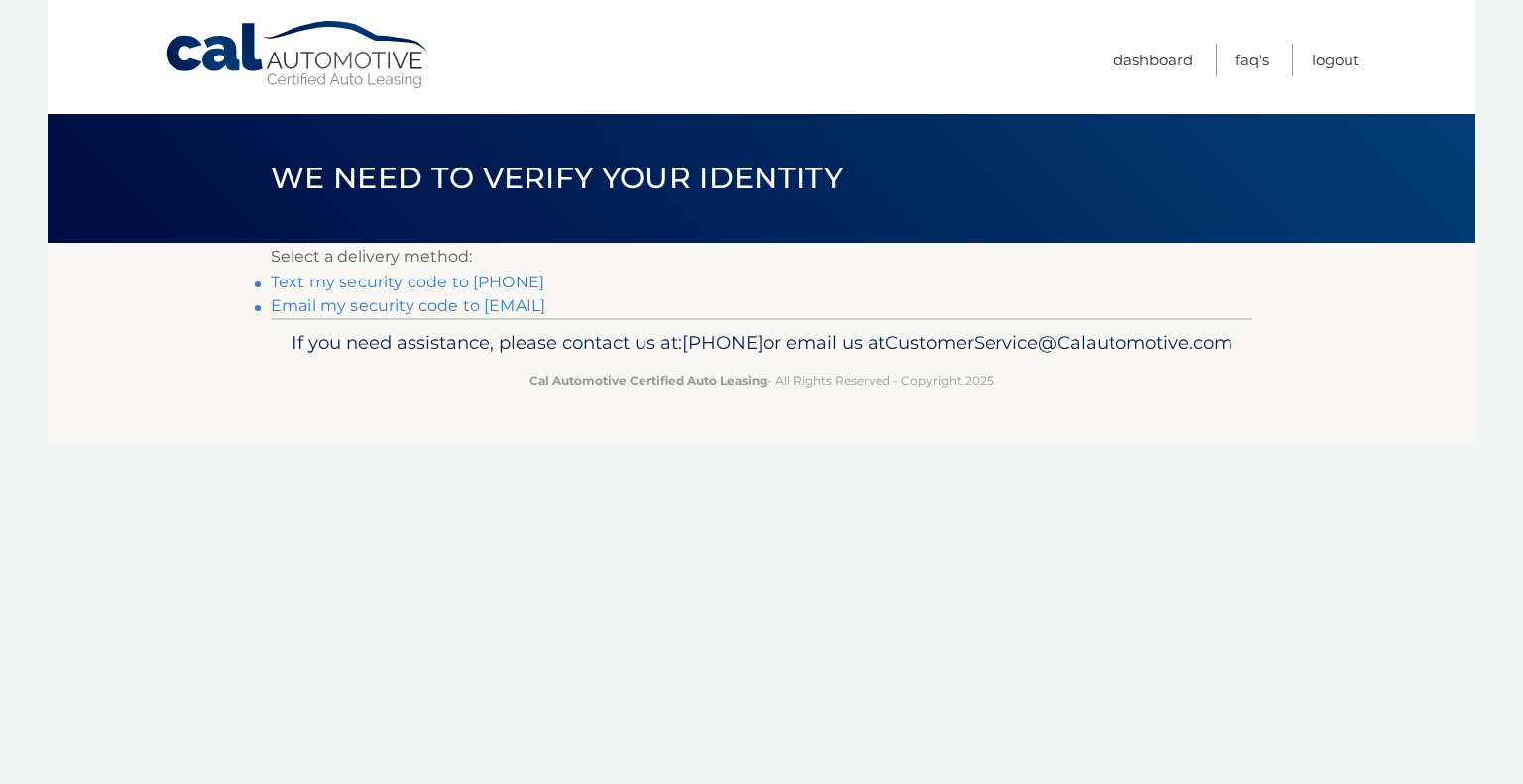 scroll, scrollTop: 0, scrollLeft: 0, axis: both 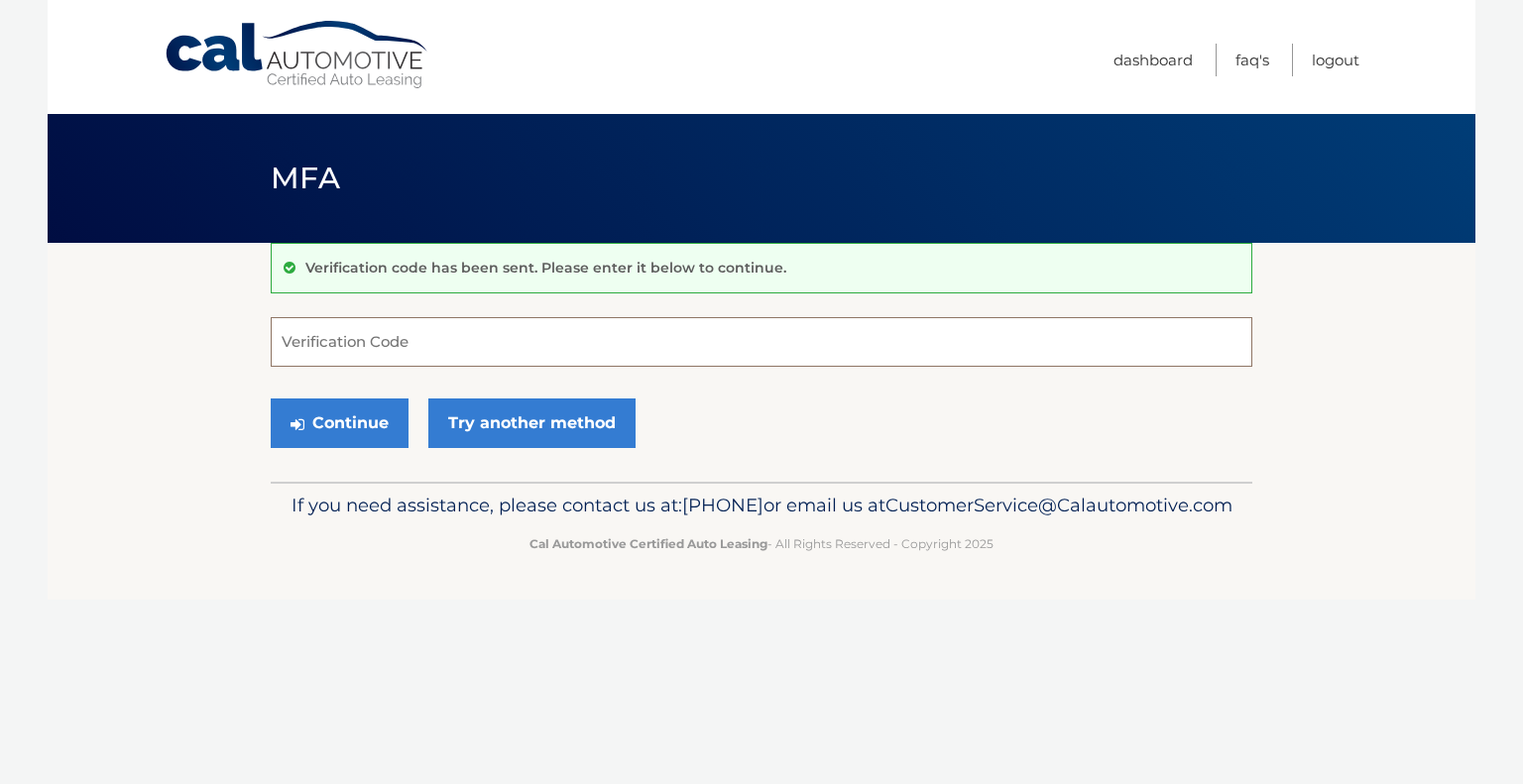 click on "Verification Code" at bounding box center (762, 342) 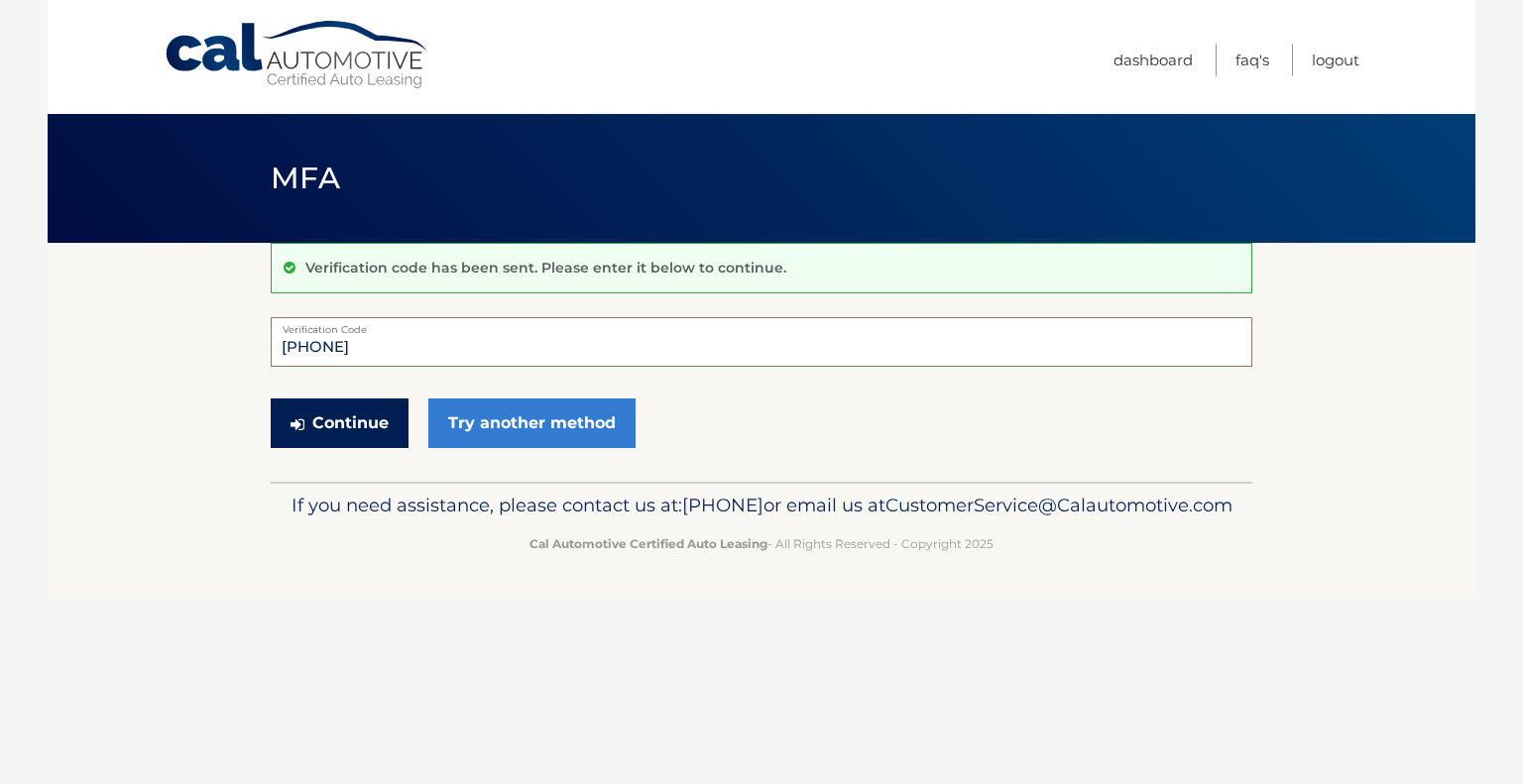 type on "150467" 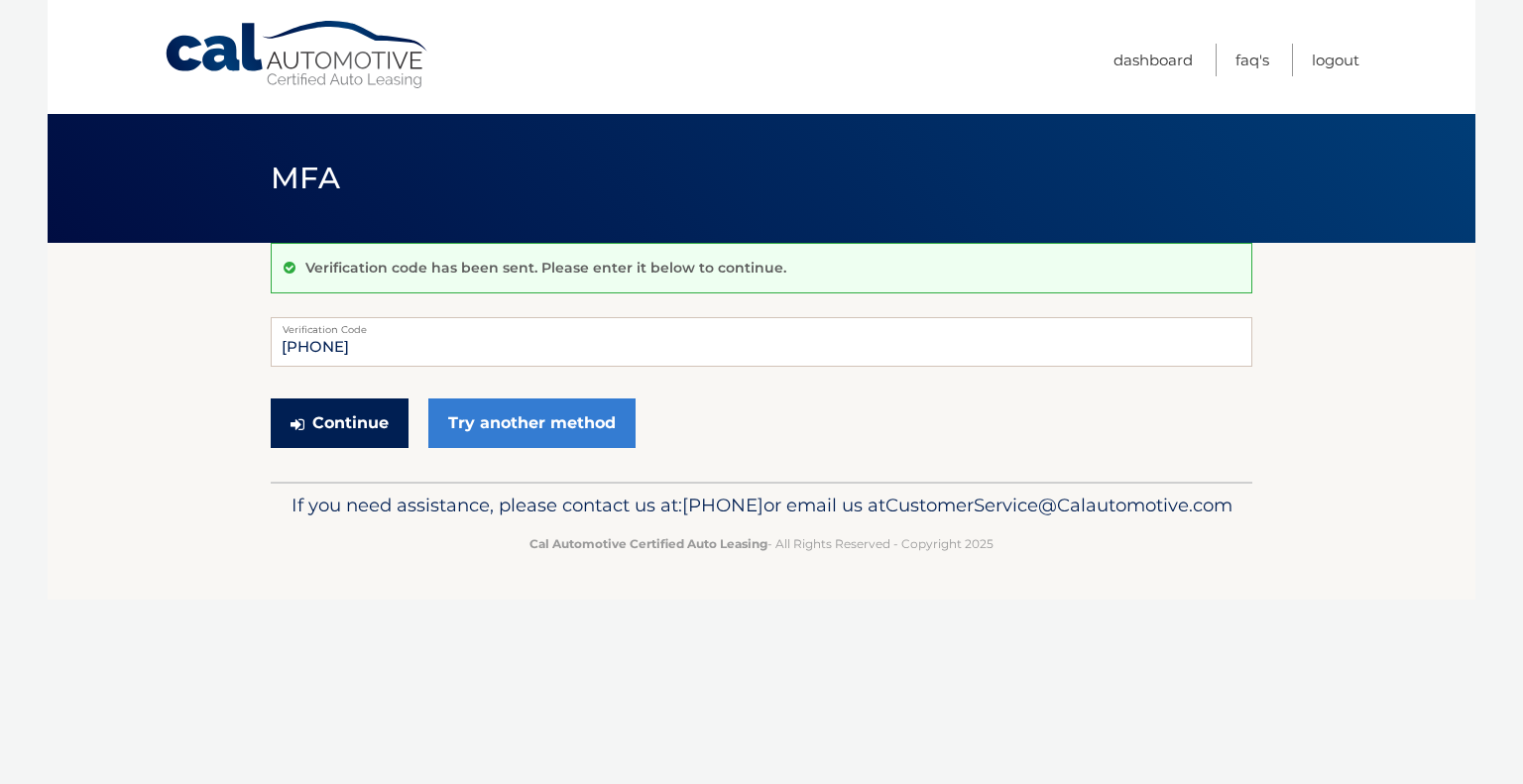 click on "Continue" at bounding box center (339, 423) 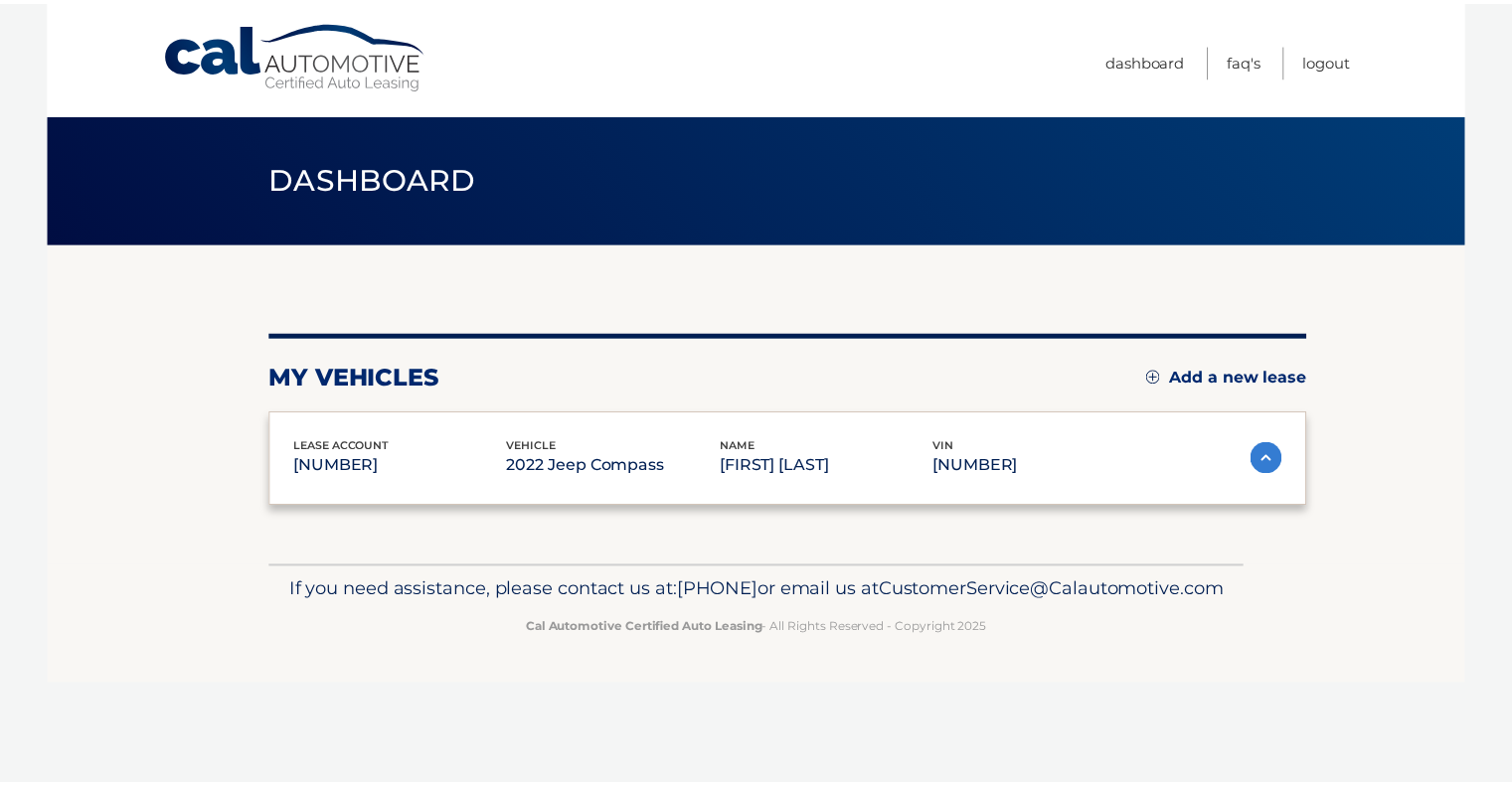 scroll, scrollTop: 0, scrollLeft: 0, axis: both 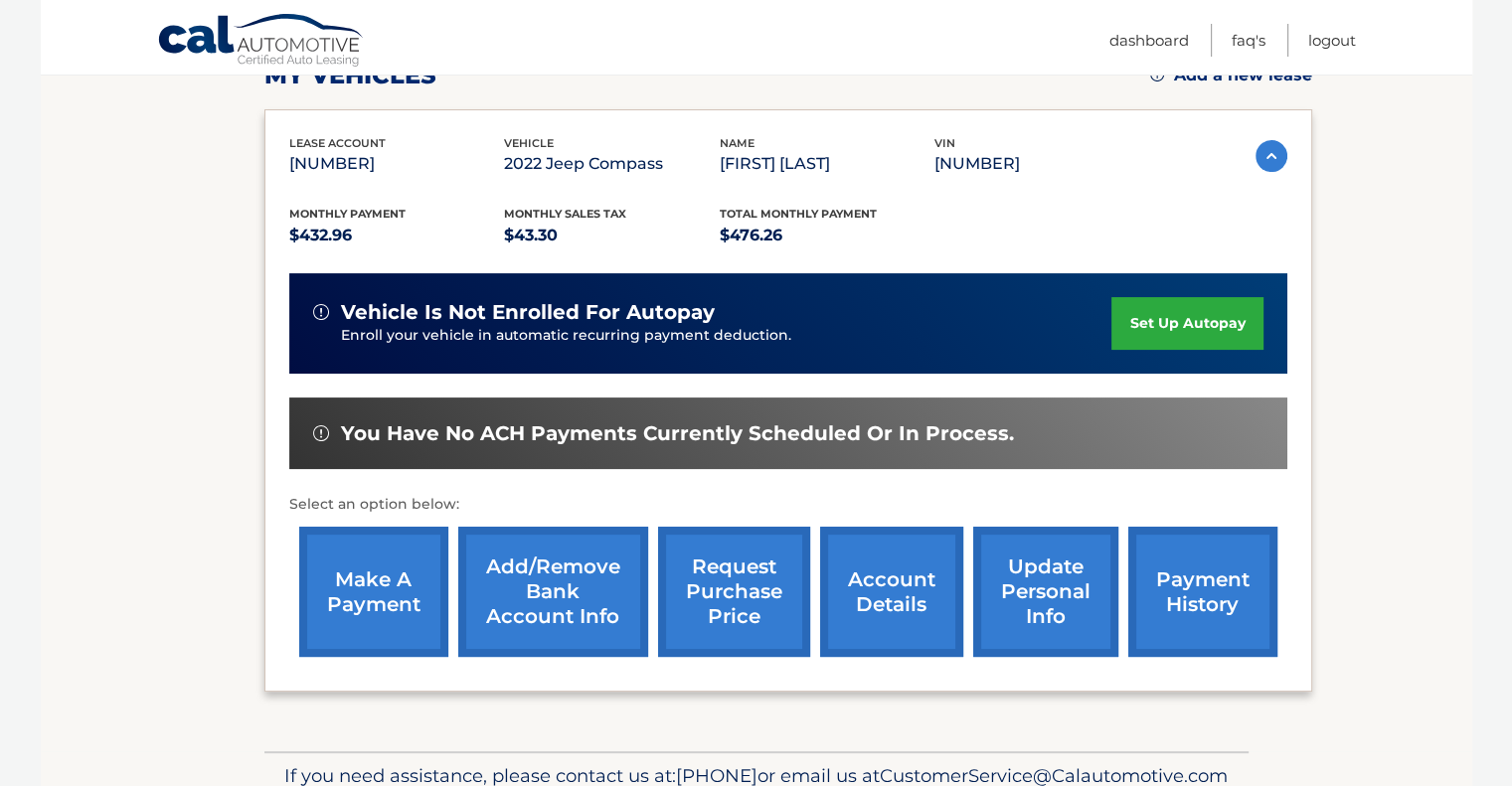 click on "account details" at bounding box center (892, 591) 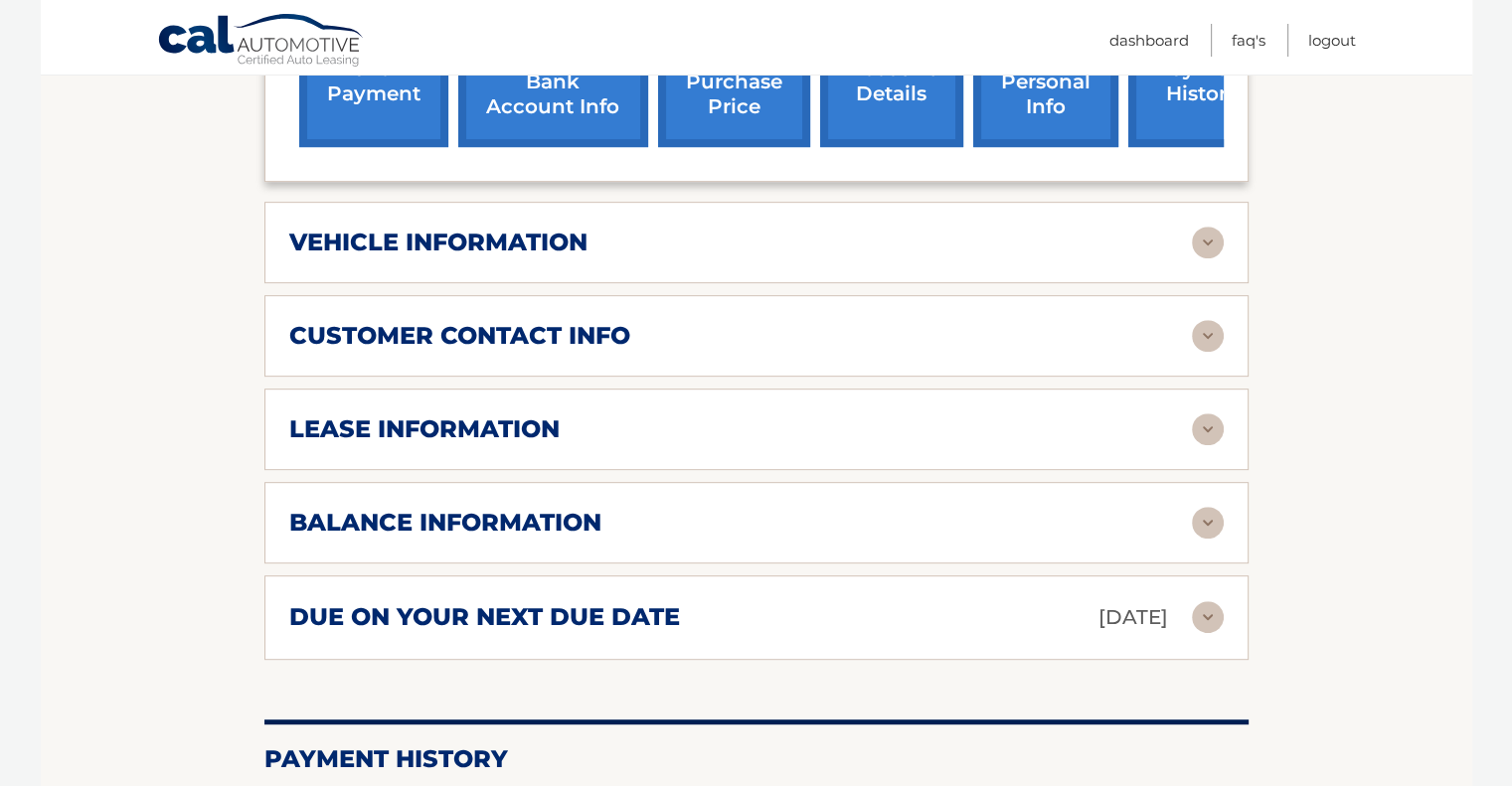 scroll, scrollTop: 795, scrollLeft: 0, axis: vertical 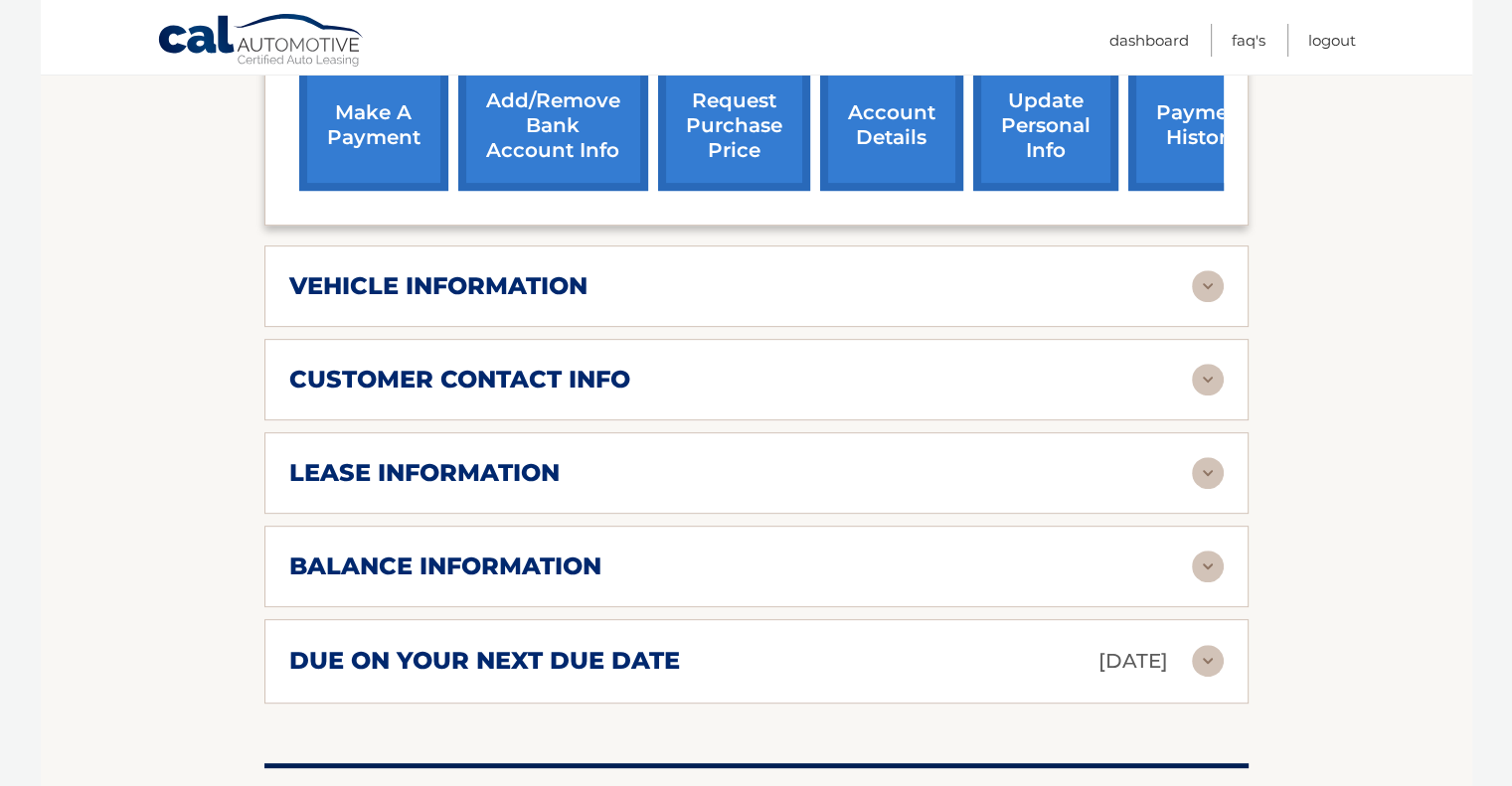 click at bounding box center (1208, 566) 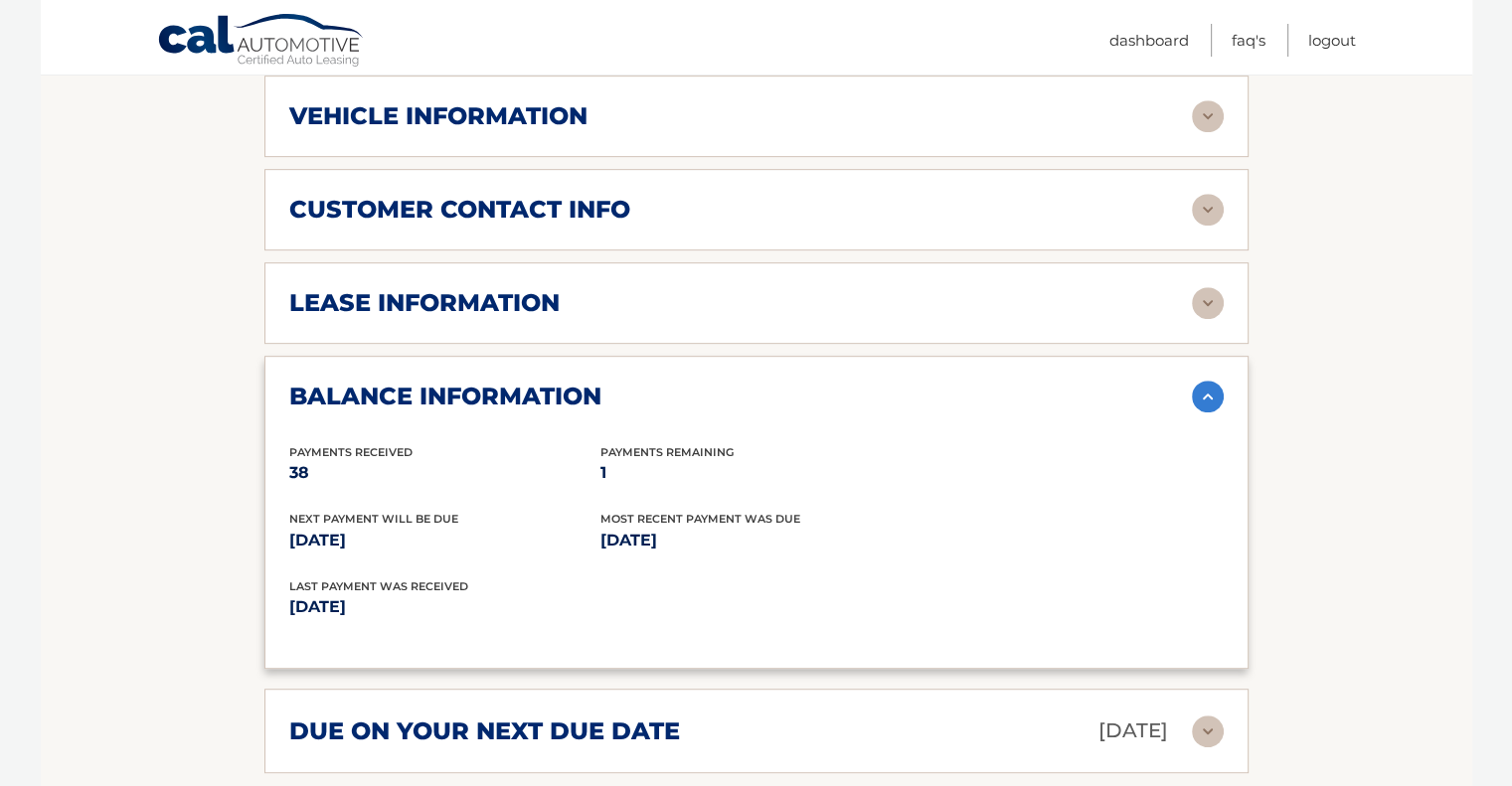 scroll, scrollTop: 926, scrollLeft: 0, axis: vertical 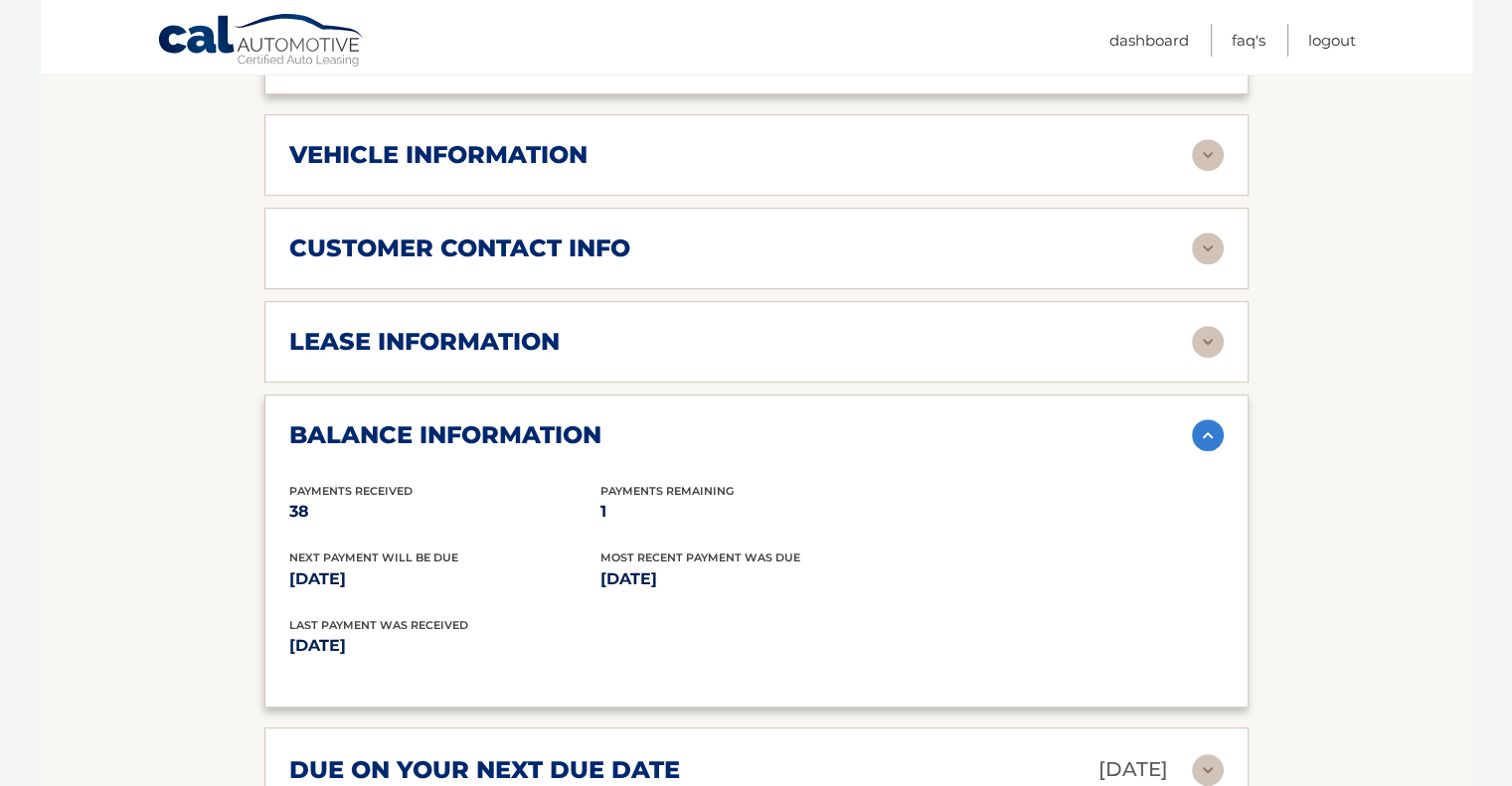 click at bounding box center [1208, 435] 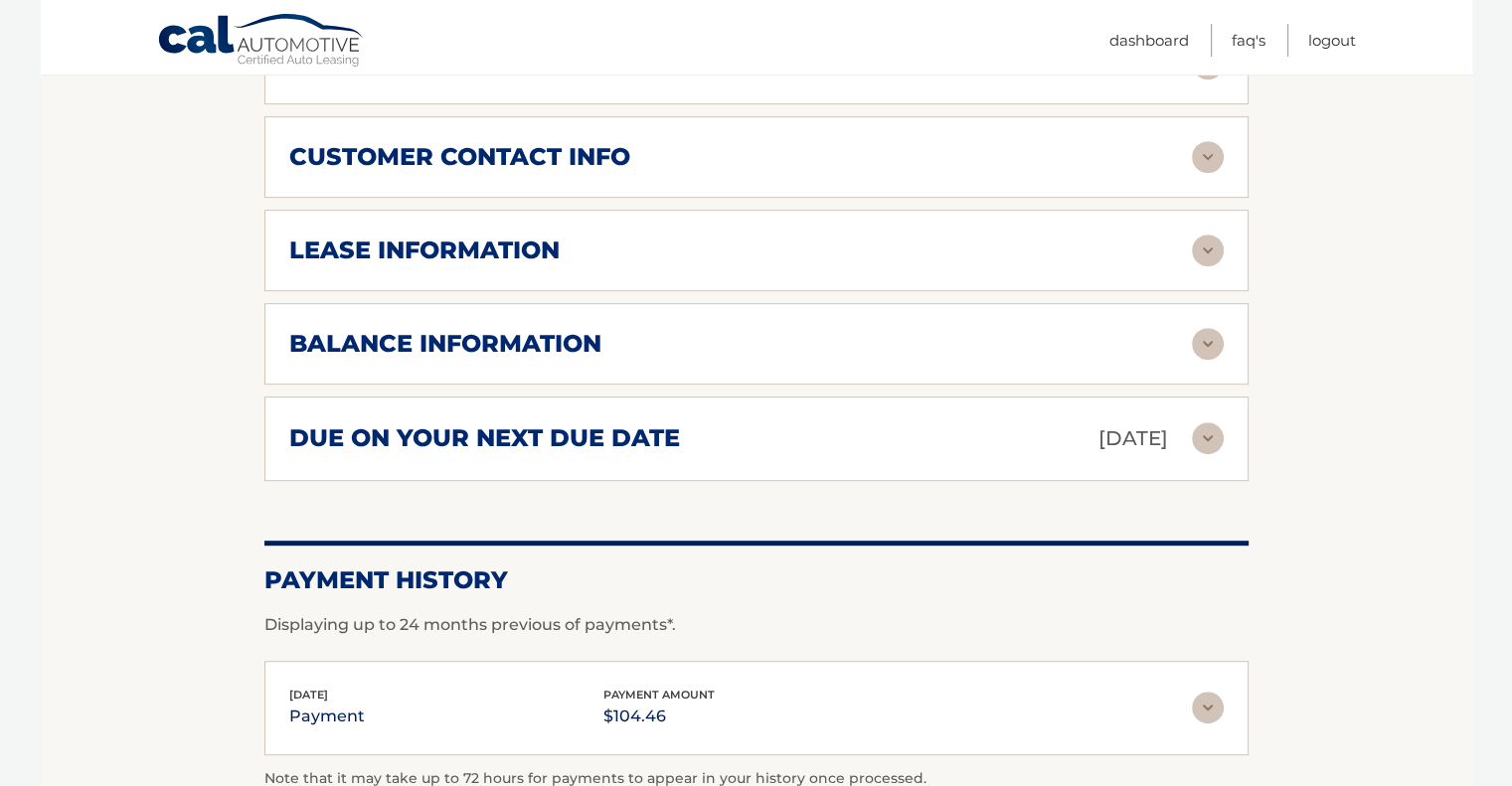 scroll, scrollTop: 1125, scrollLeft: 0, axis: vertical 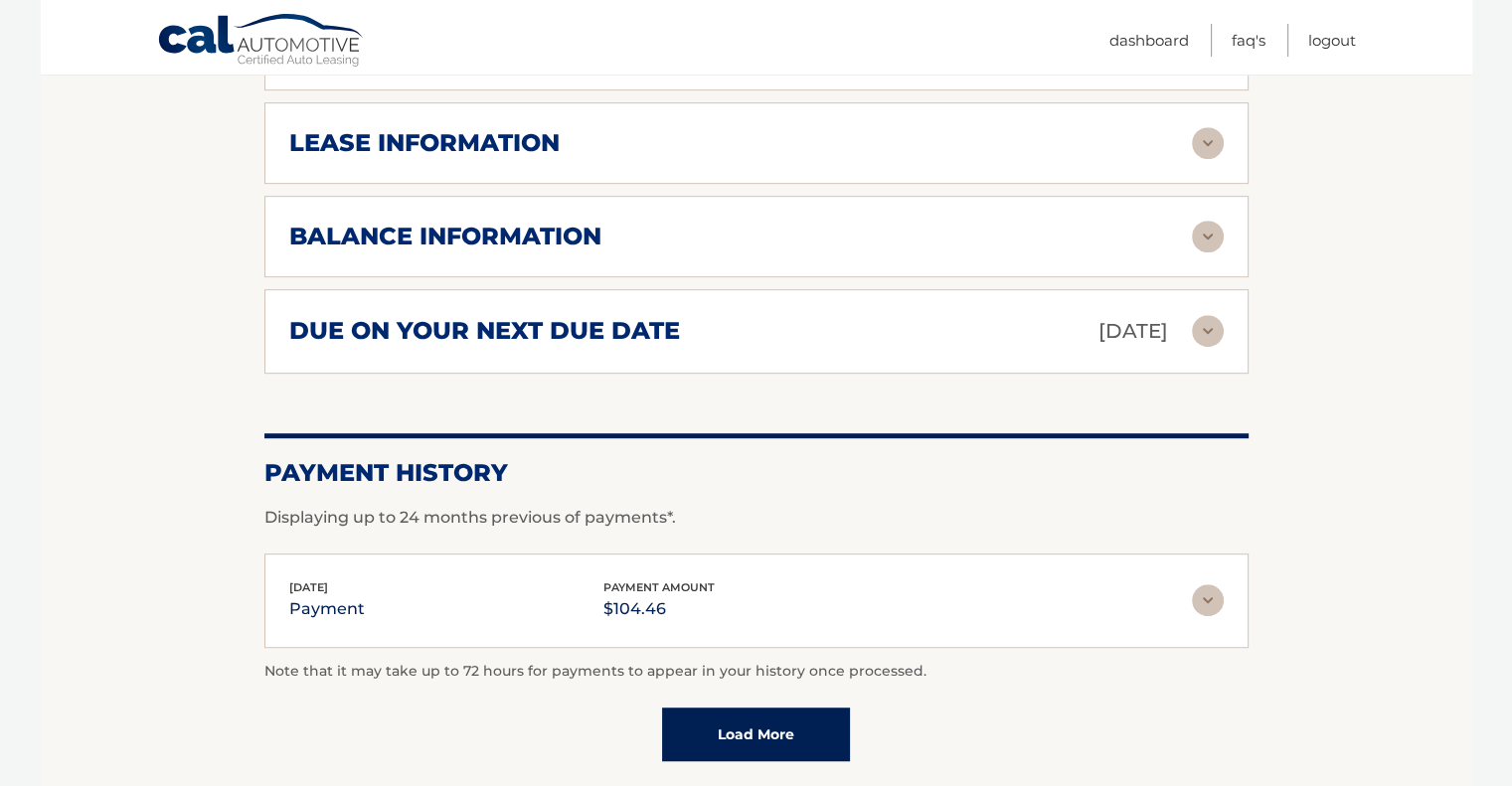 click at bounding box center [1208, 331] 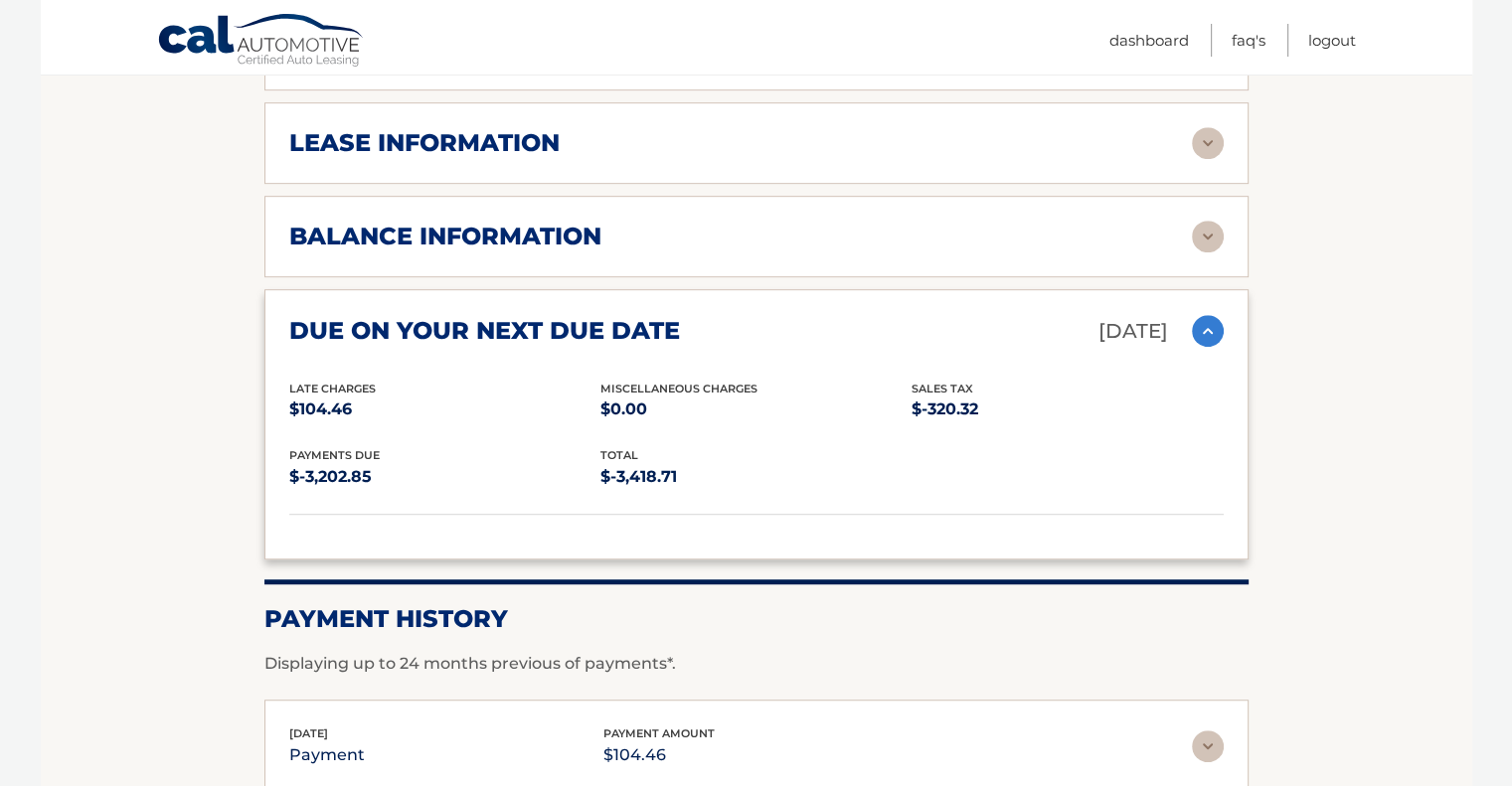 click at bounding box center (1208, 331) 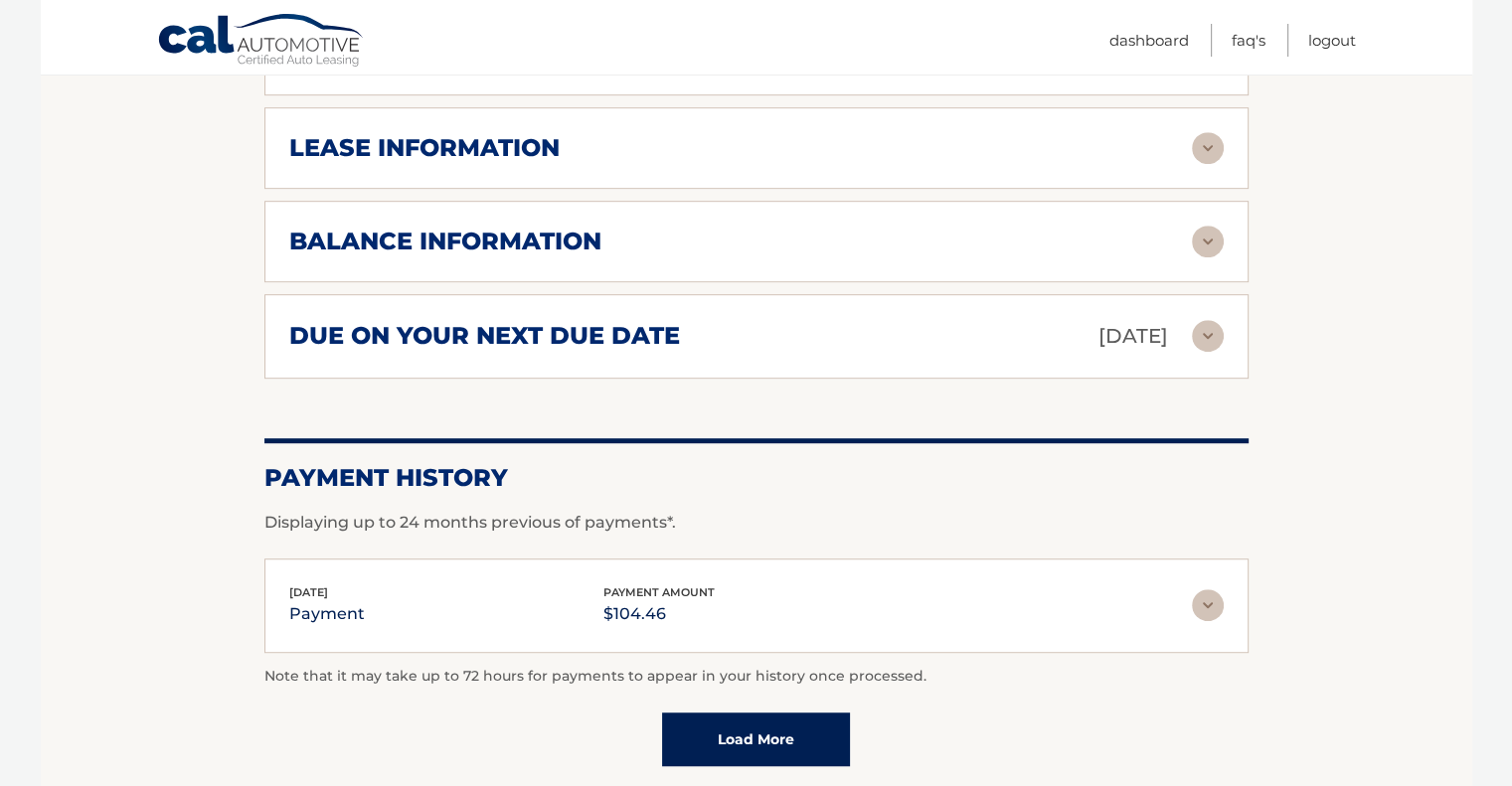 scroll, scrollTop: 1085, scrollLeft: 0, axis: vertical 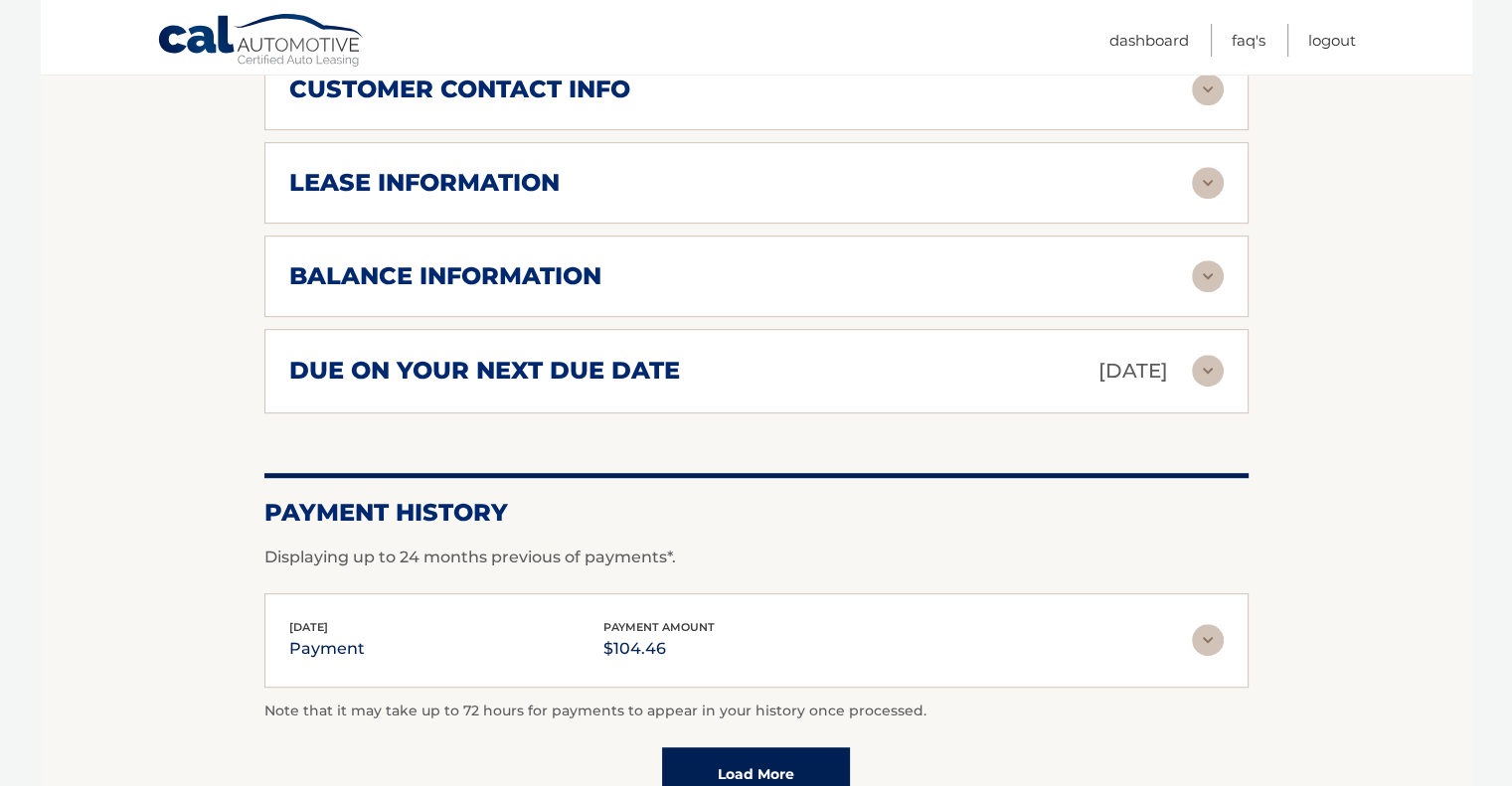 click at bounding box center (1208, 371) 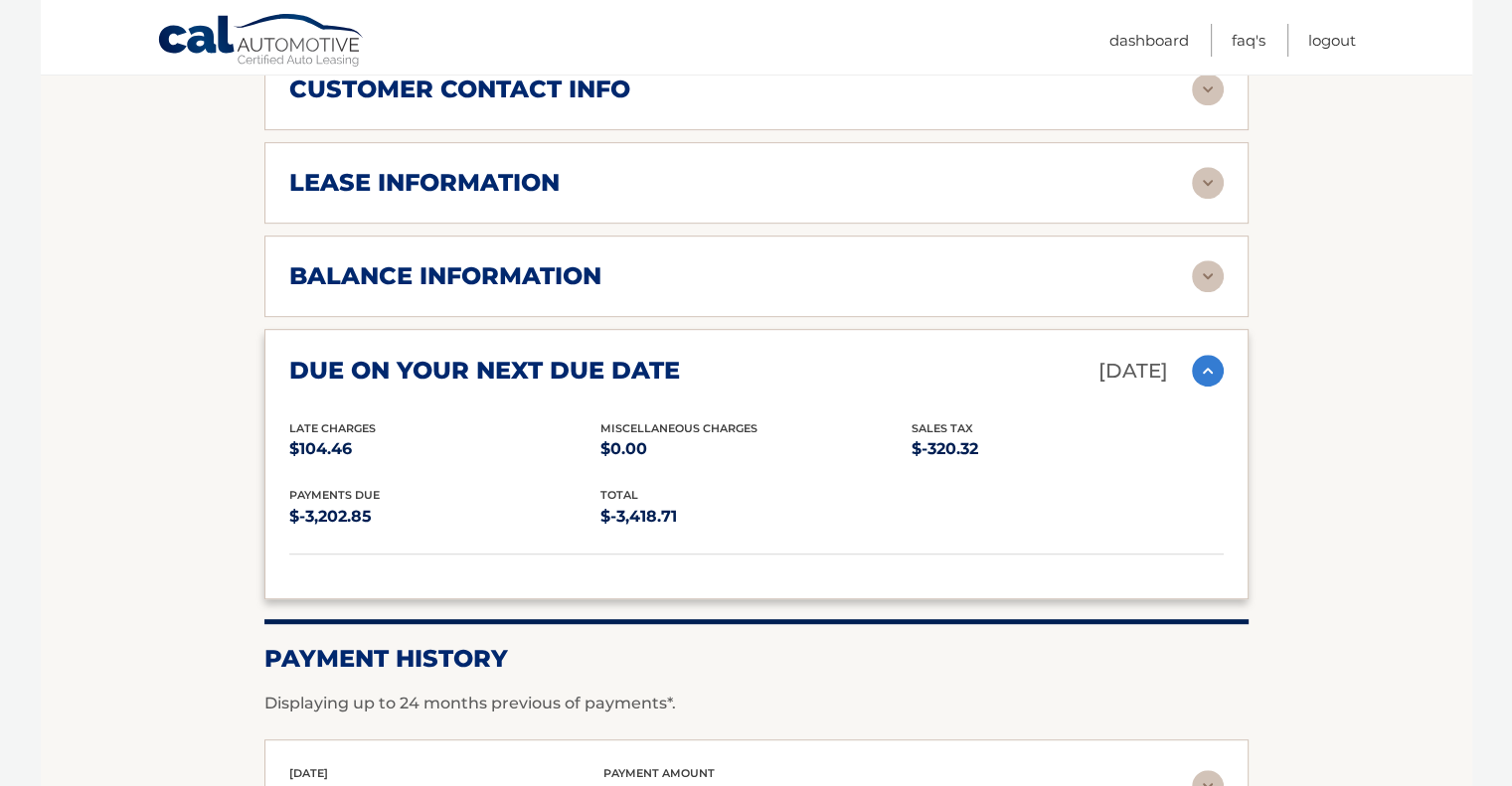 click at bounding box center [1208, 371] 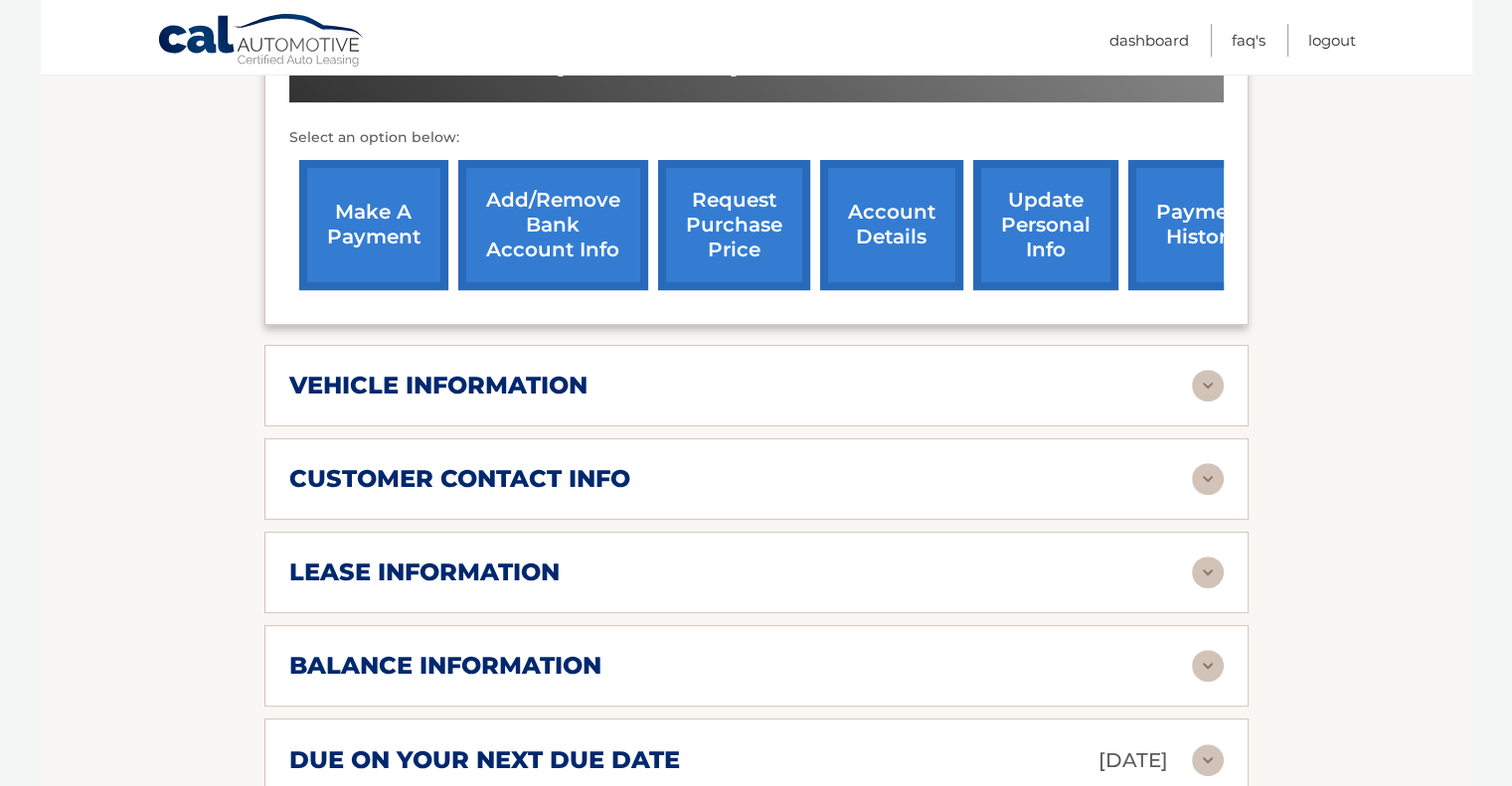 scroll, scrollTop: 688, scrollLeft: 0, axis: vertical 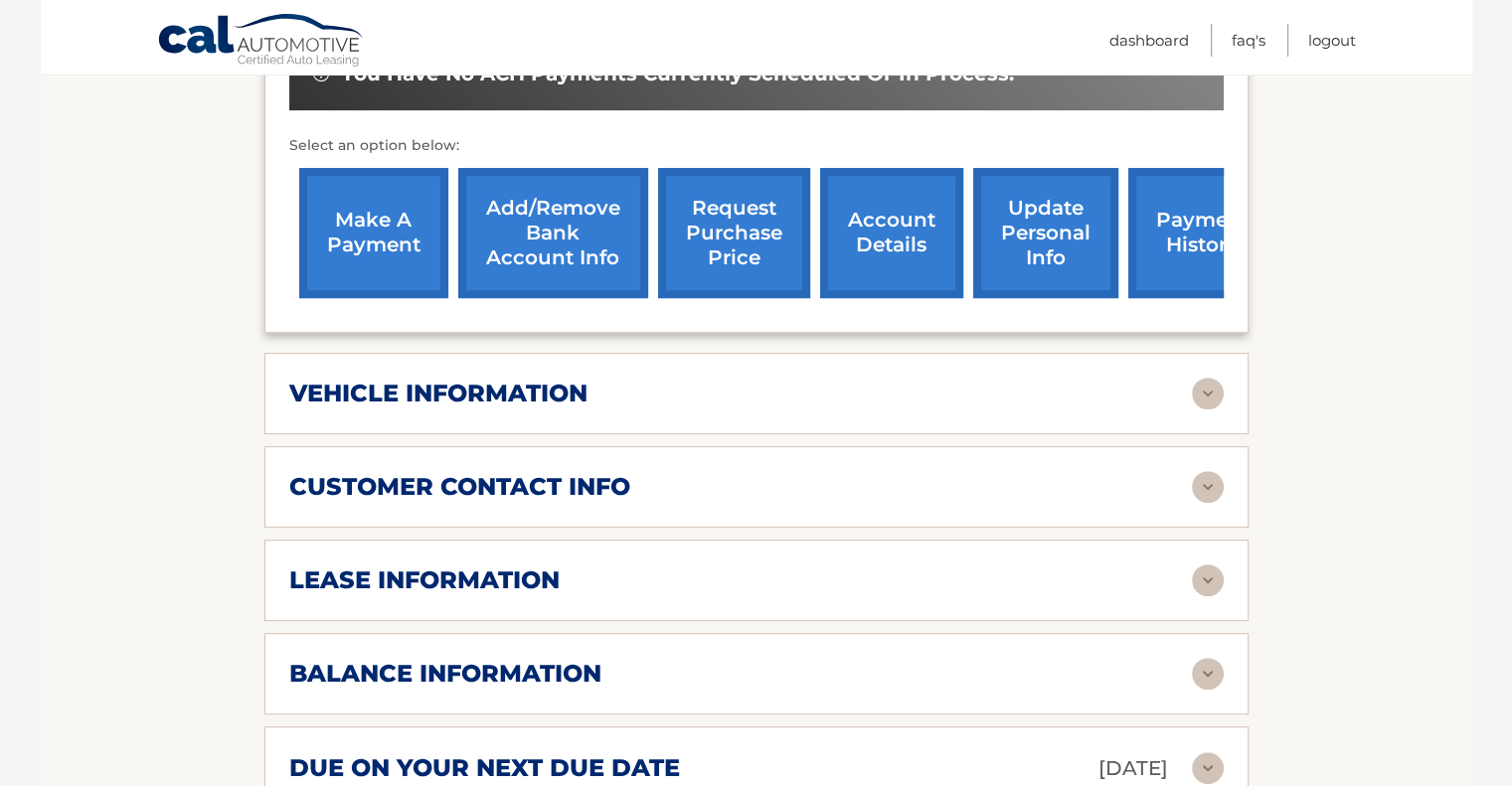 click on "make a payment" at bounding box center (374, 233) 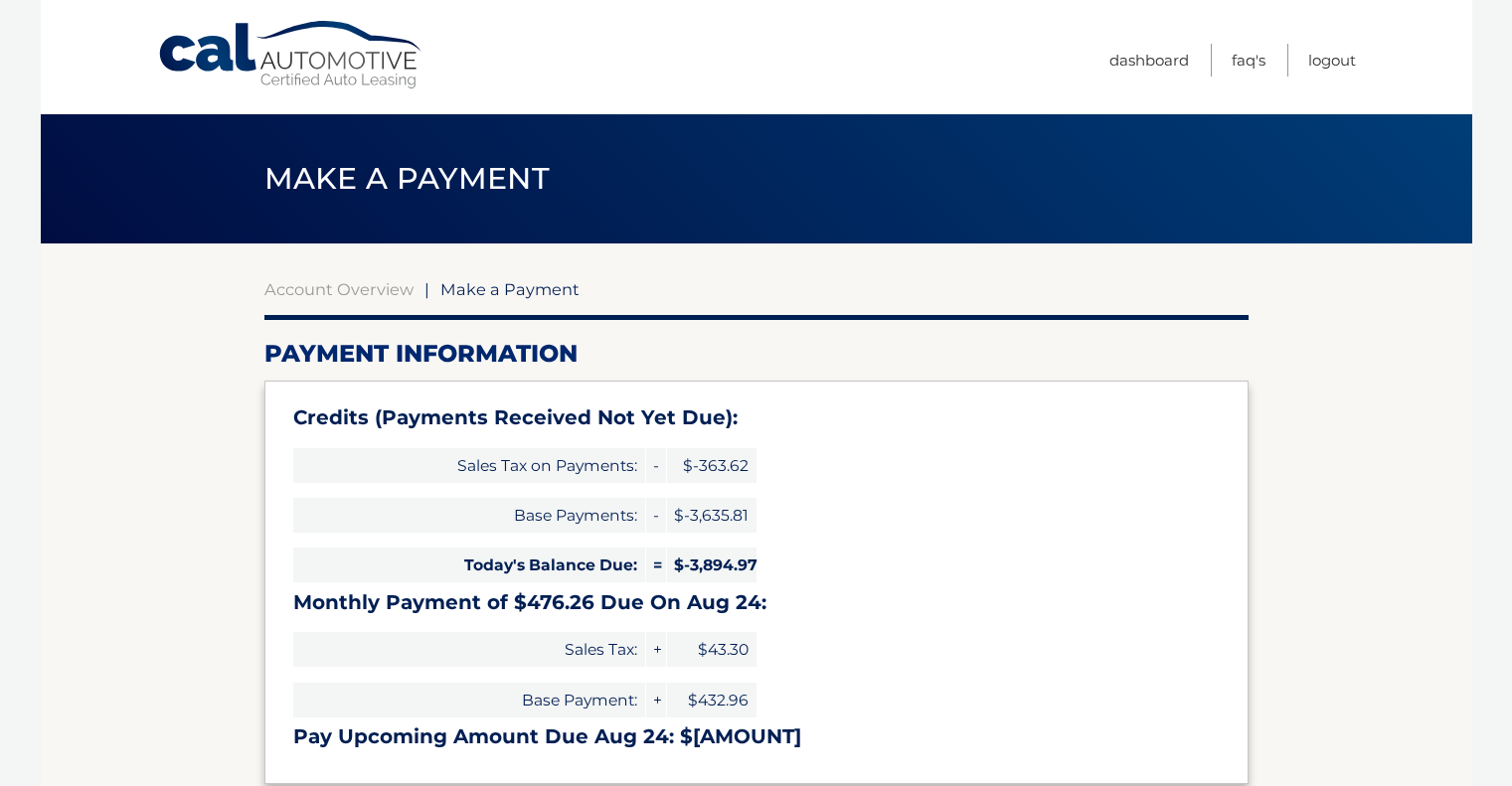 select on "ODU0NTk0YjItMjJjZC00YWVkLTkwMmYtNDdiNGUyODM0YTQ2" 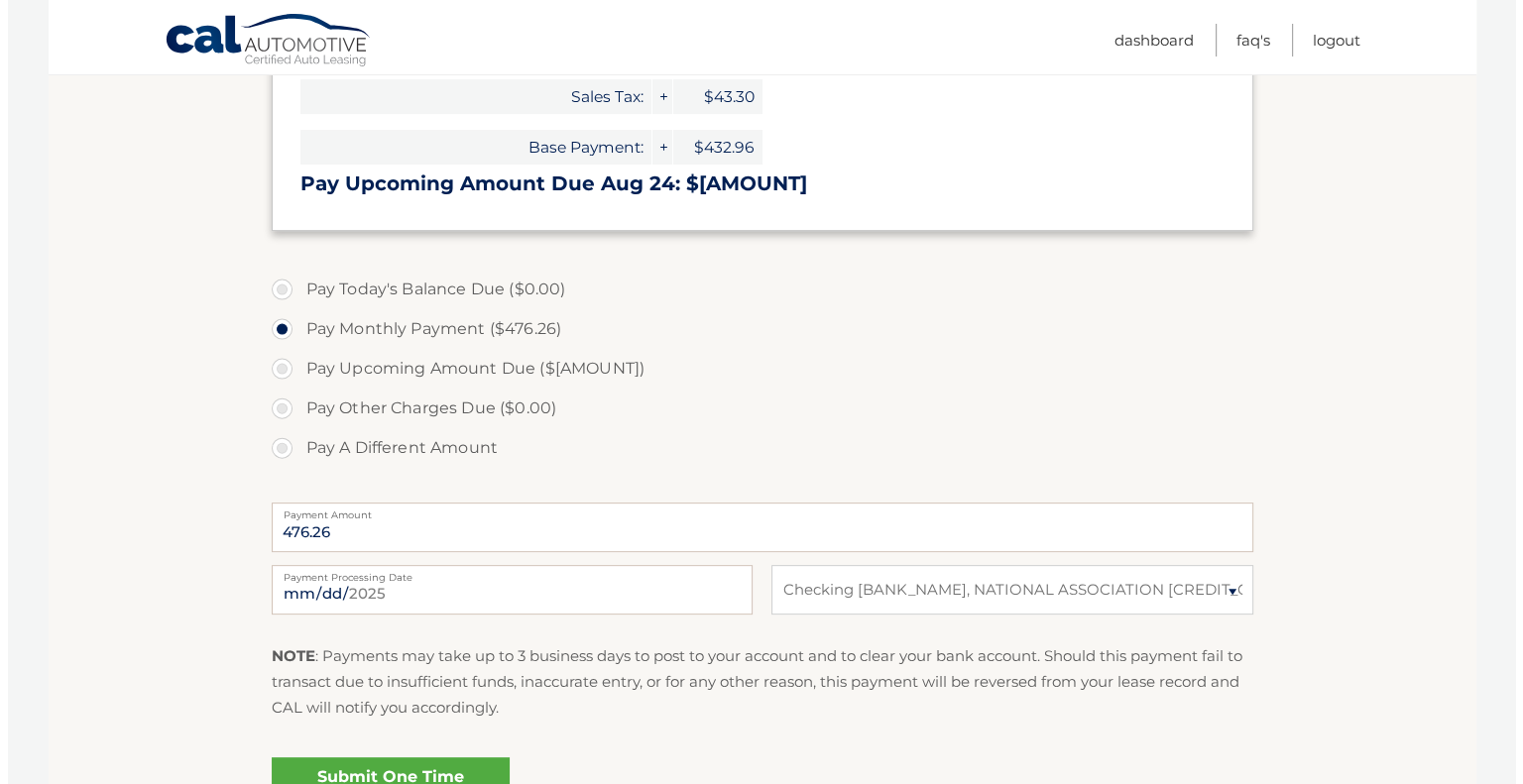 scroll, scrollTop: 694, scrollLeft: 0, axis: vertical 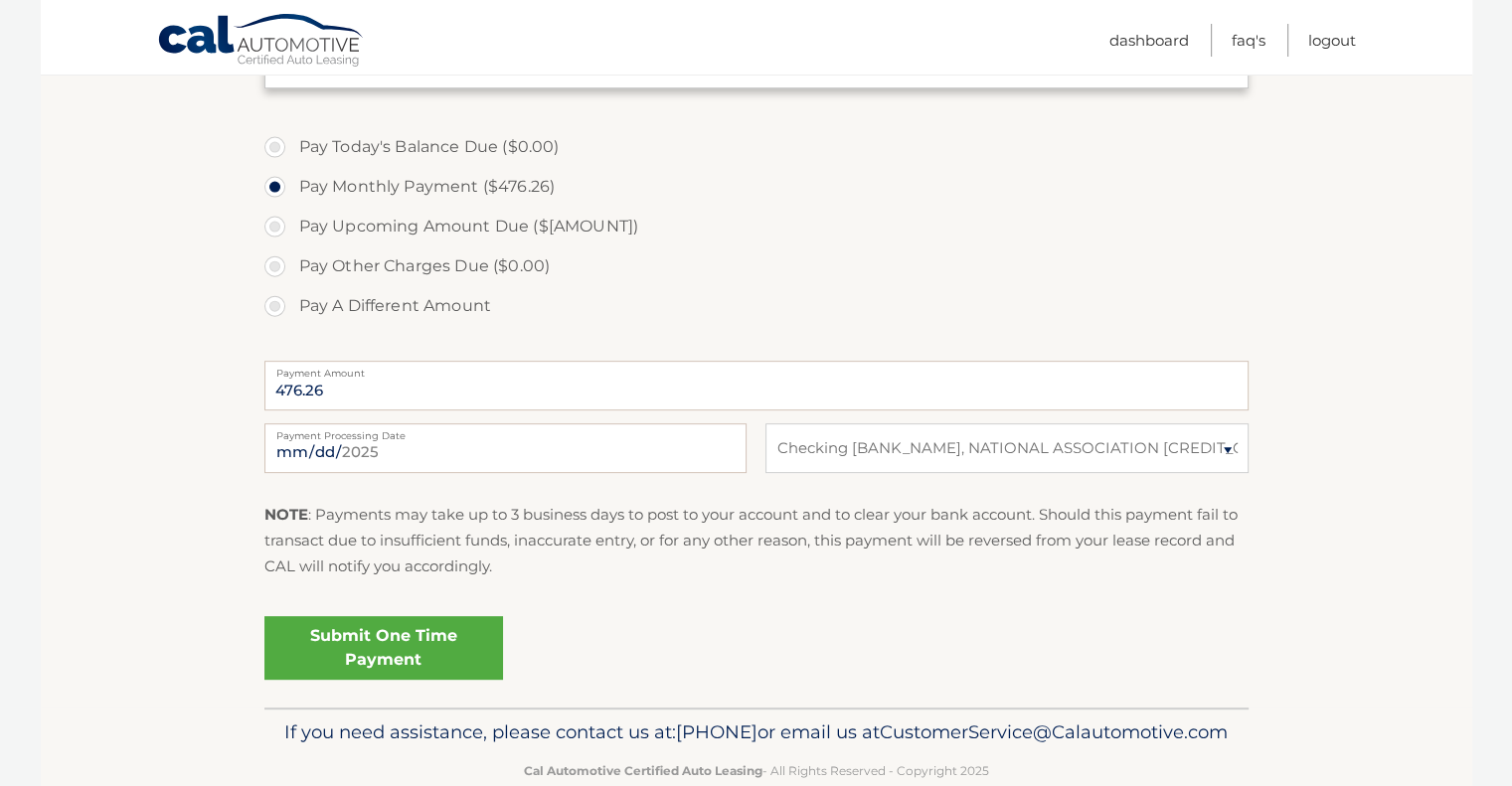 click on "Submit One Time Payment" at bounding box center (384, 648) 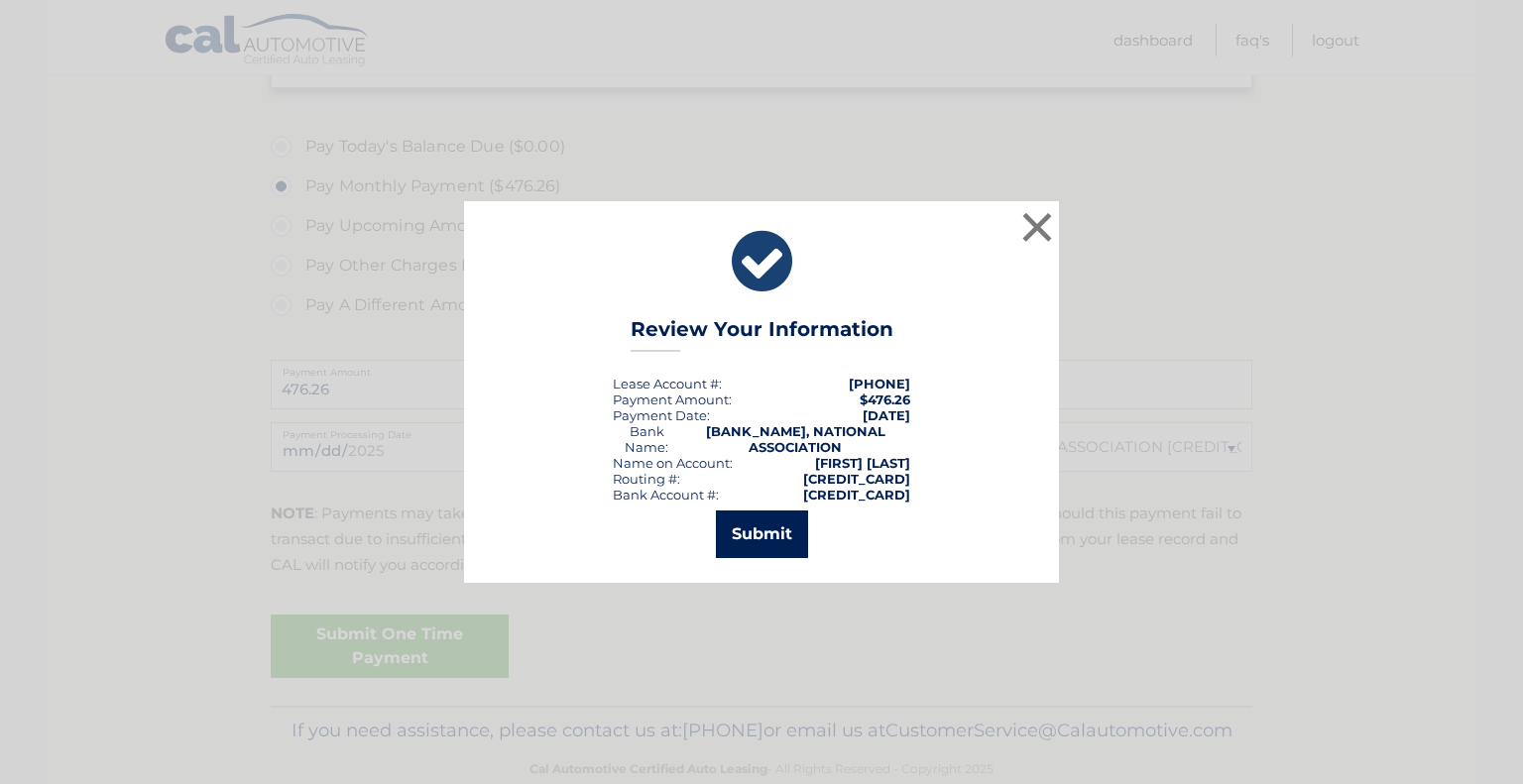 click on "Submit" at bounding box center (762, 534) 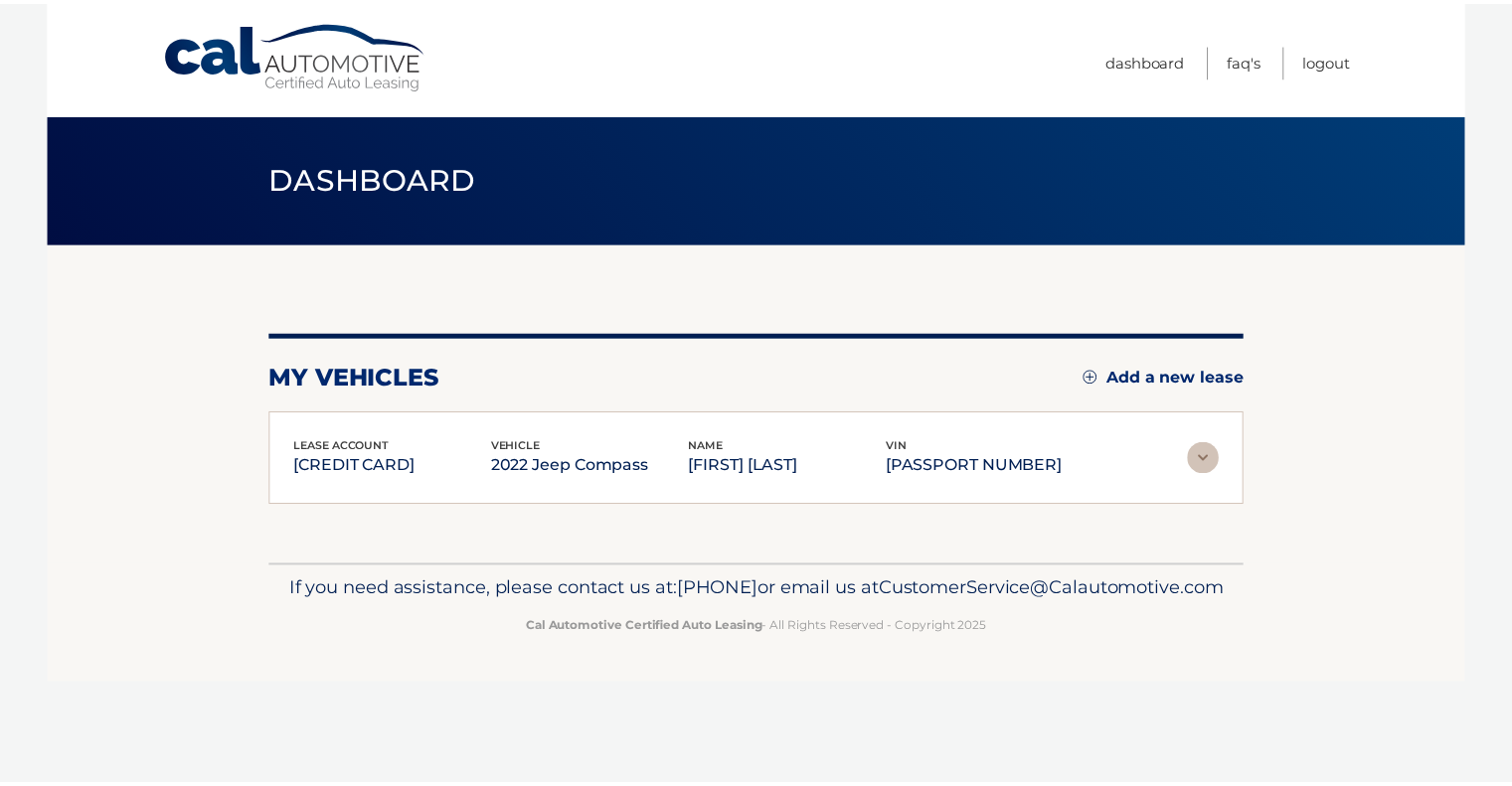 scroll, scrollTop: 0, scrollLeft: 0, axis: both 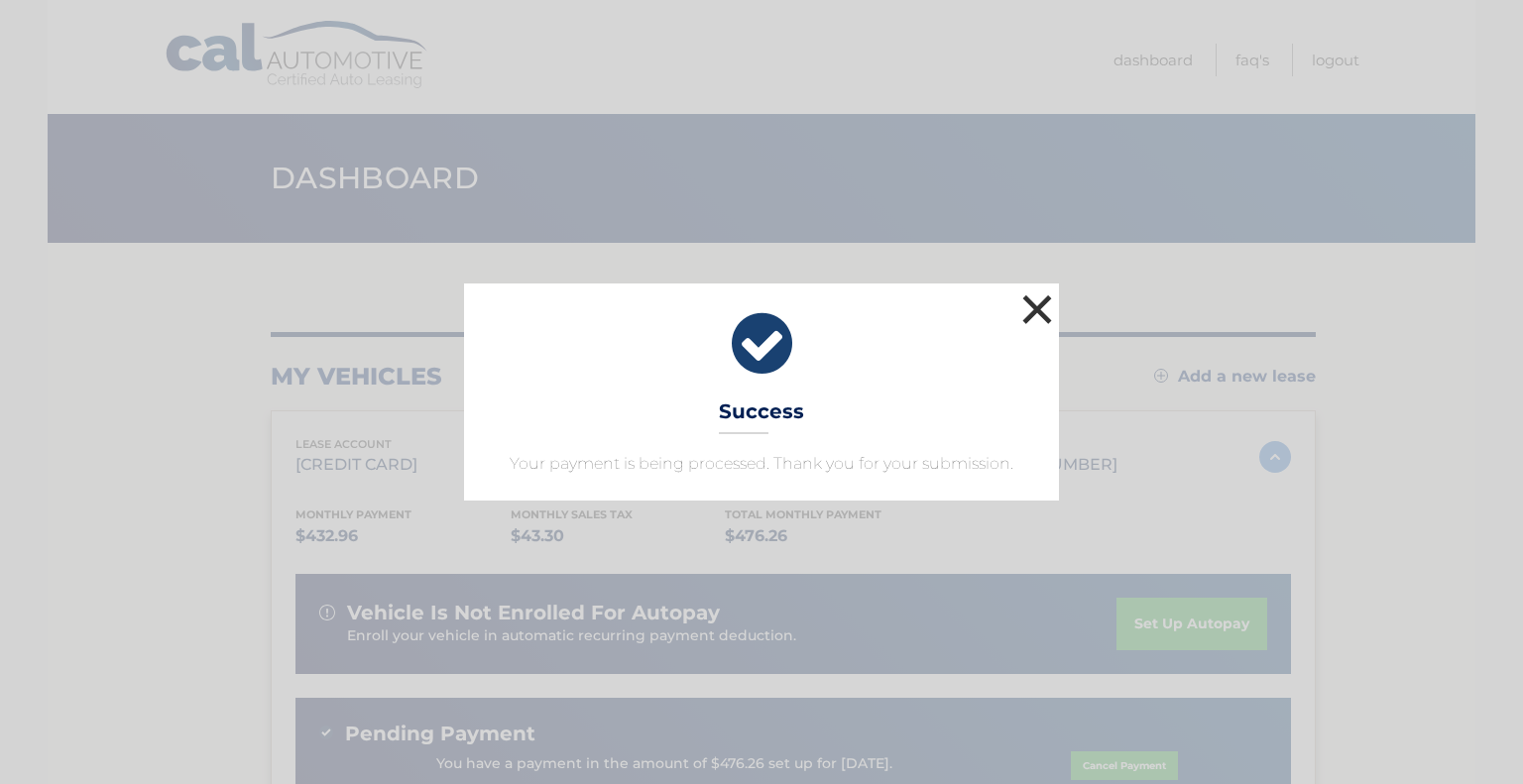 click on "×" at bounding box center [1037, 309] 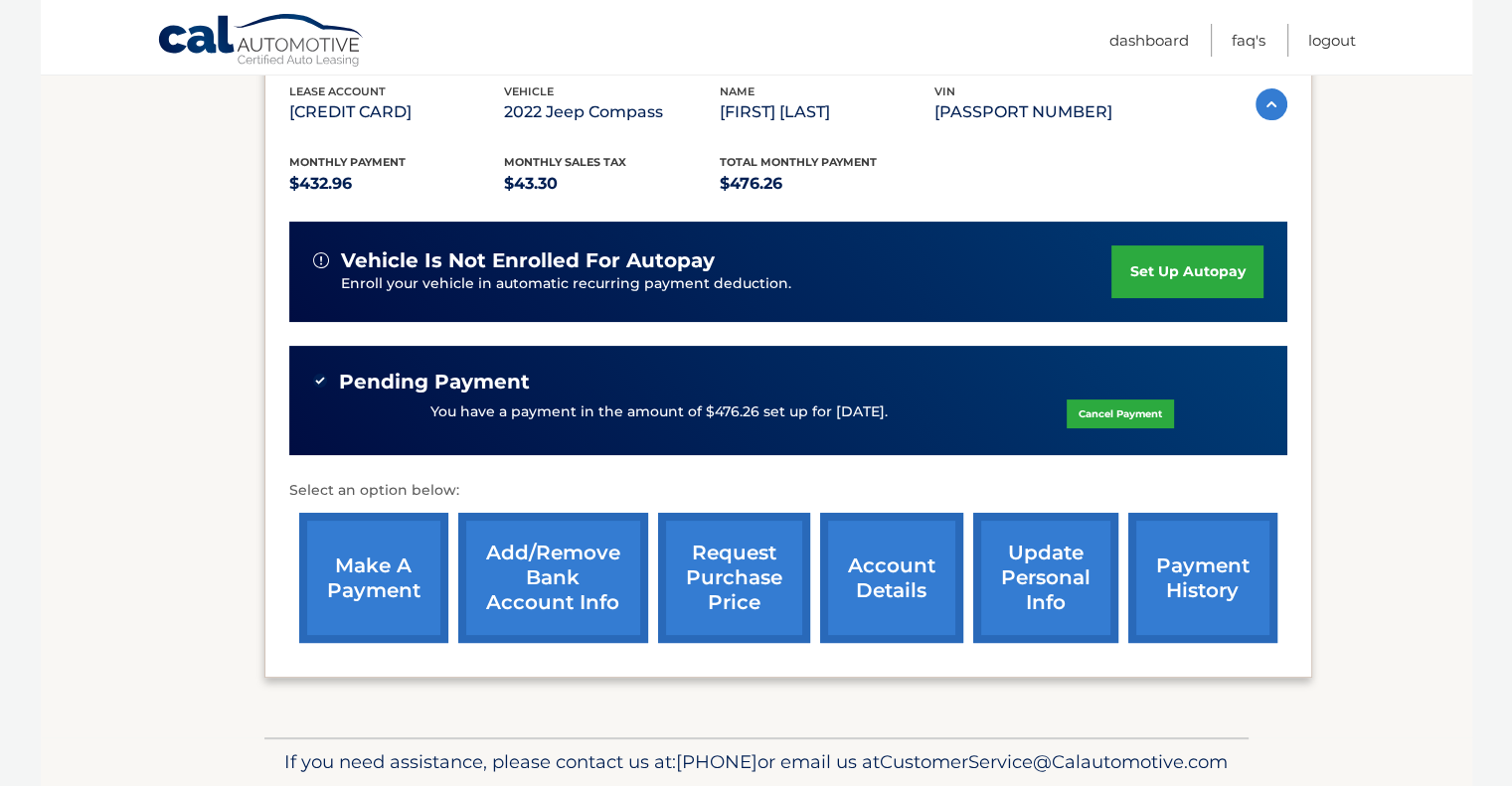 scroll, scrollTop: 354, scrollLeft: 0, axis: vertical 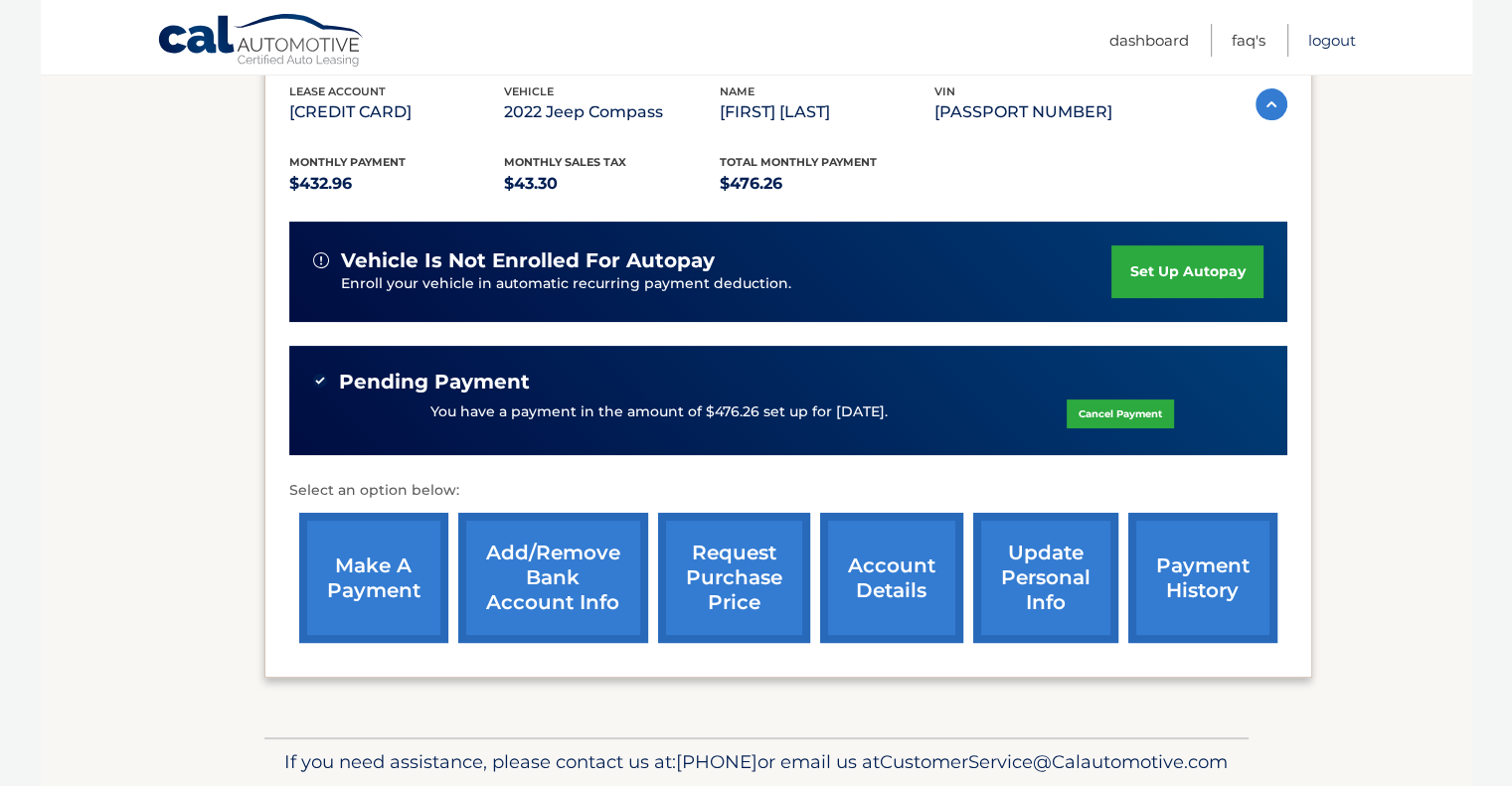 click on "Logout" at bounding box center [1332, 40] 